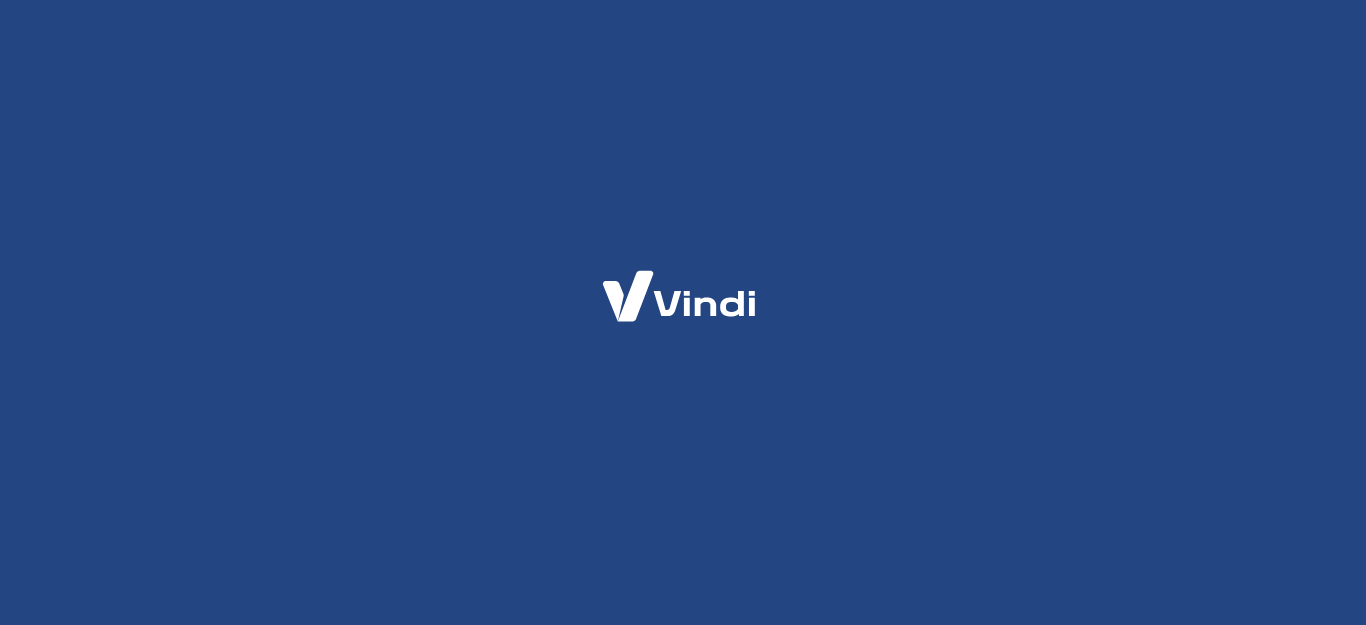 scroll, scrollTop: 0, scrollLeft: 0, axis: both 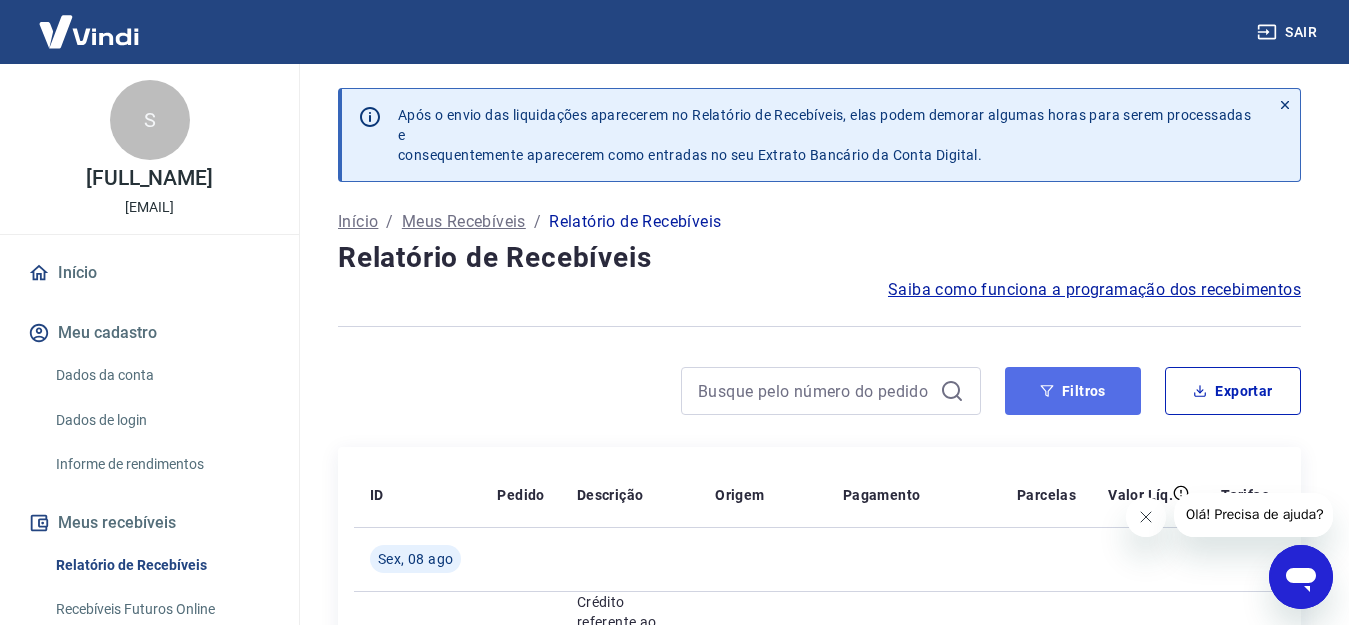 click on "Filtros" at bounding box center [1073, 391] 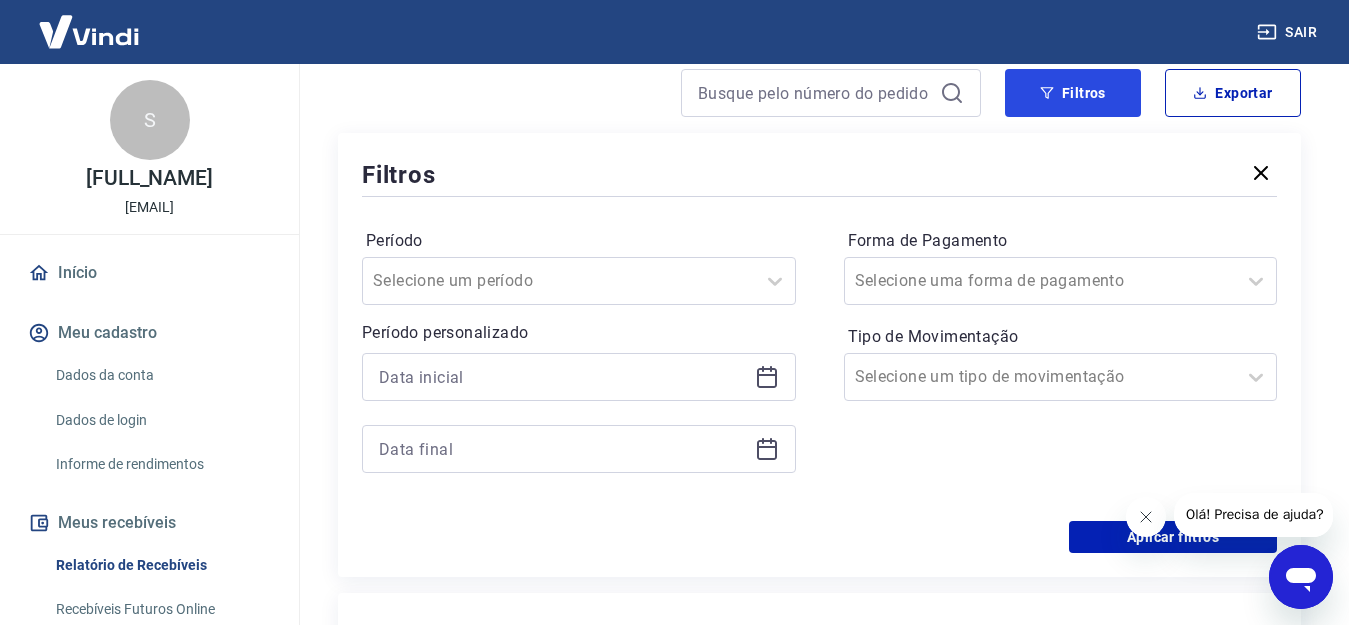 scroll, scrollTop: 300, scrollLeft: 0, axis: vertical 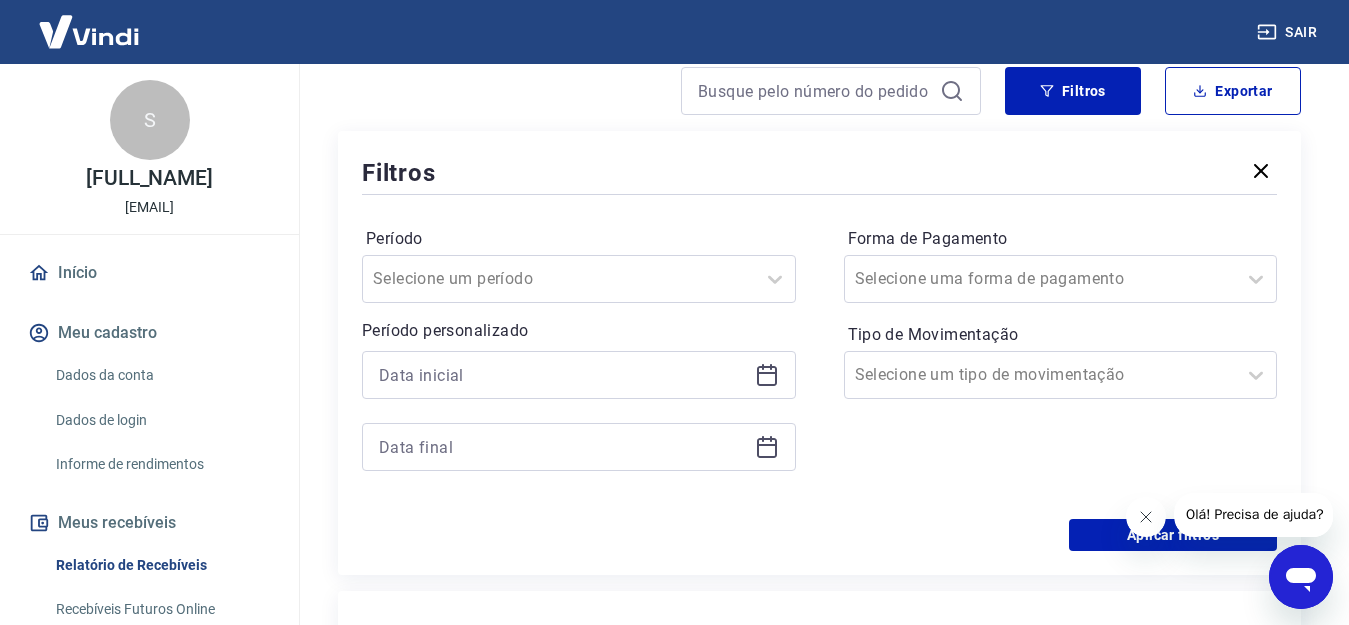 click 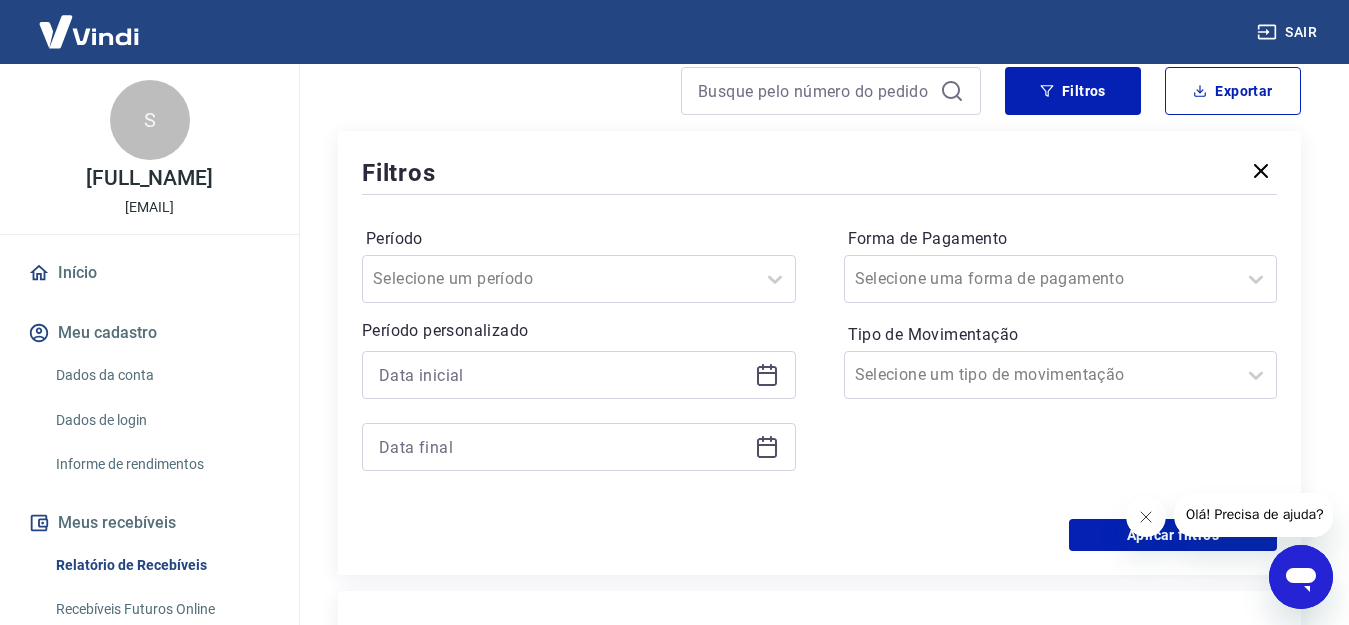 click 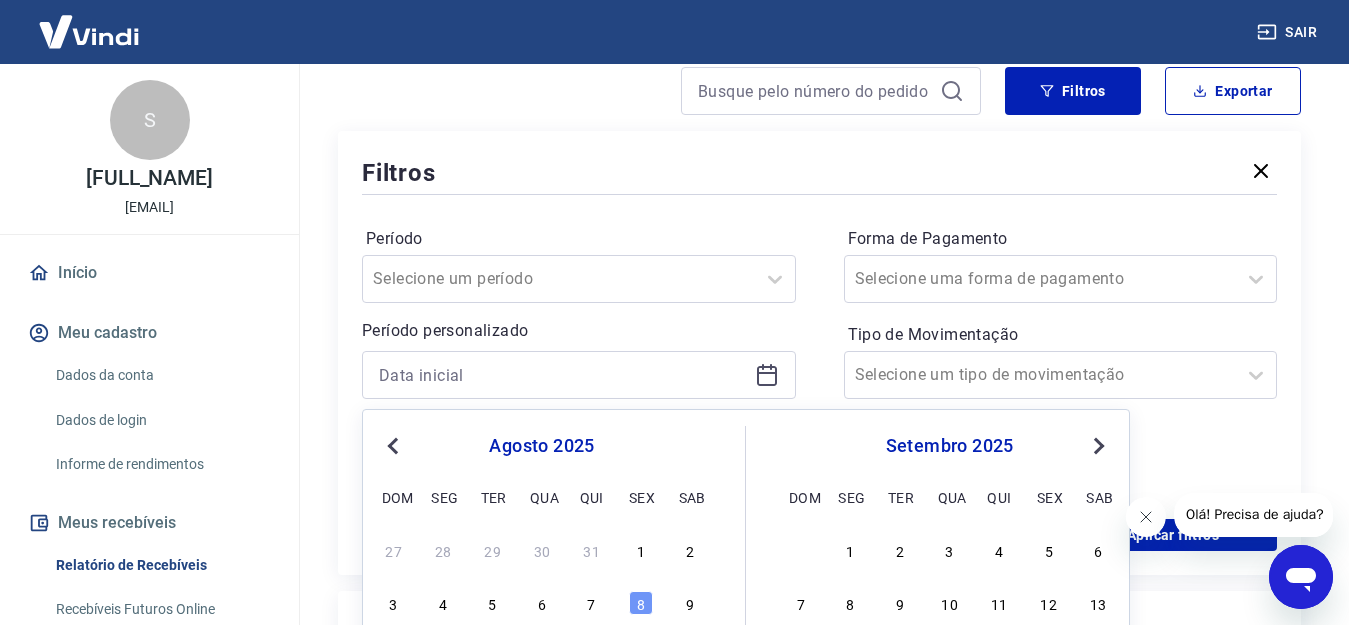 click on "Previous Month" at bounding box center [395, 445] 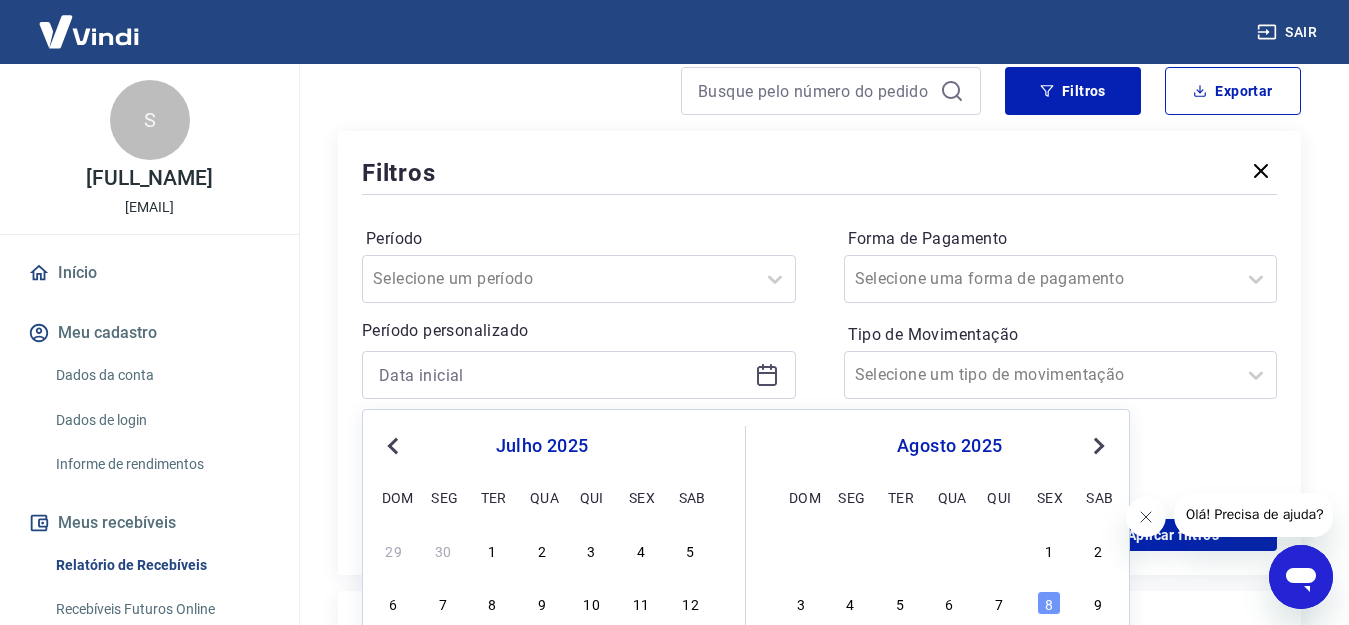 click on "Previous Month" at bounding box center (395, 445) 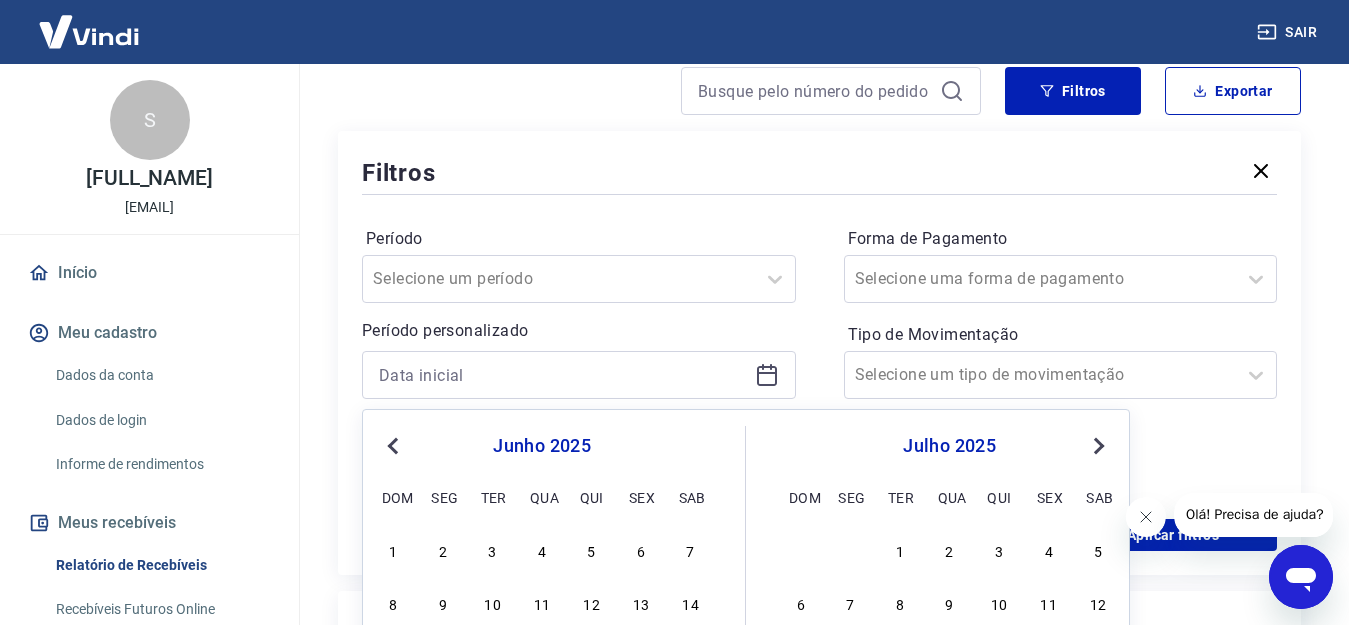 click on "Previous Month" at bounding box center (395, 445) 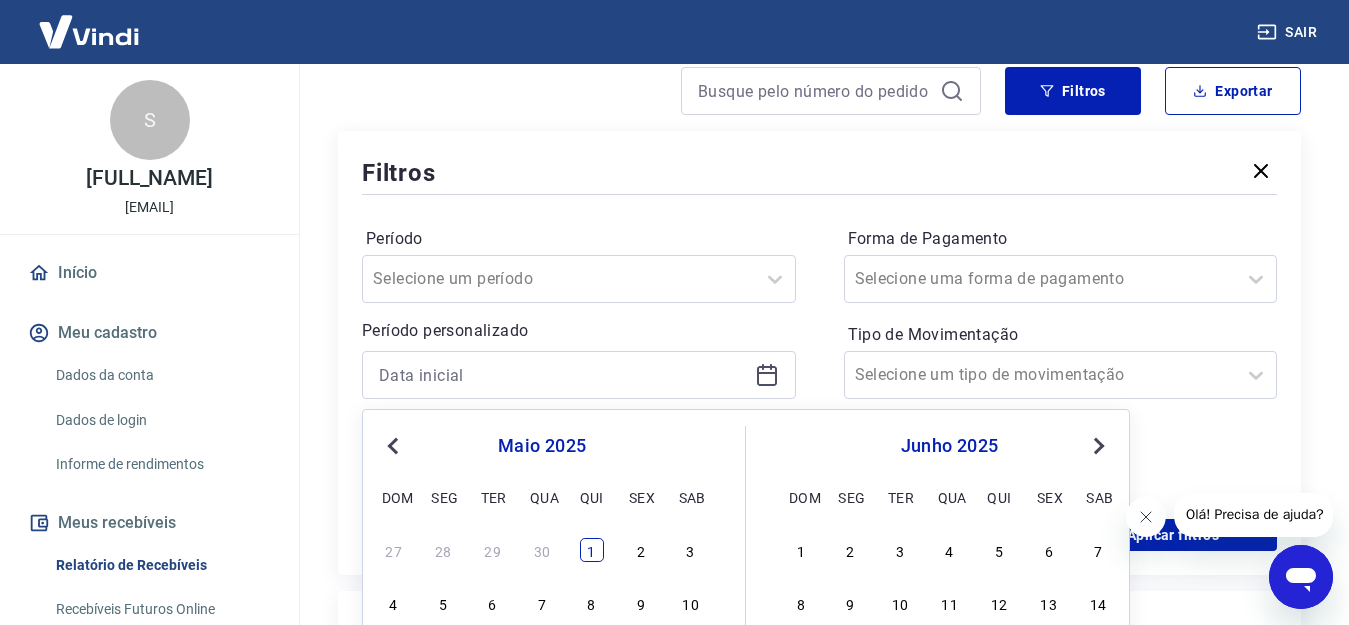 click on "1" at bounding box center [592, 550] 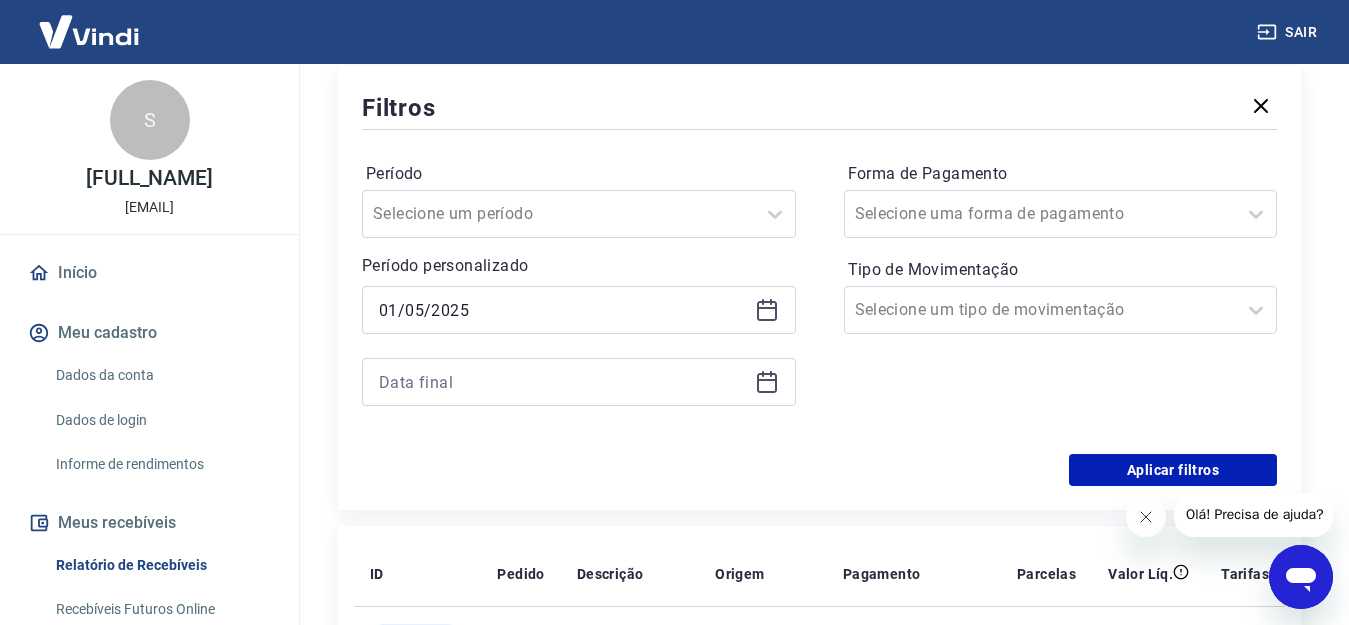 scroll, scrollTop: 400, scrollLeft: 0, axis: vertical 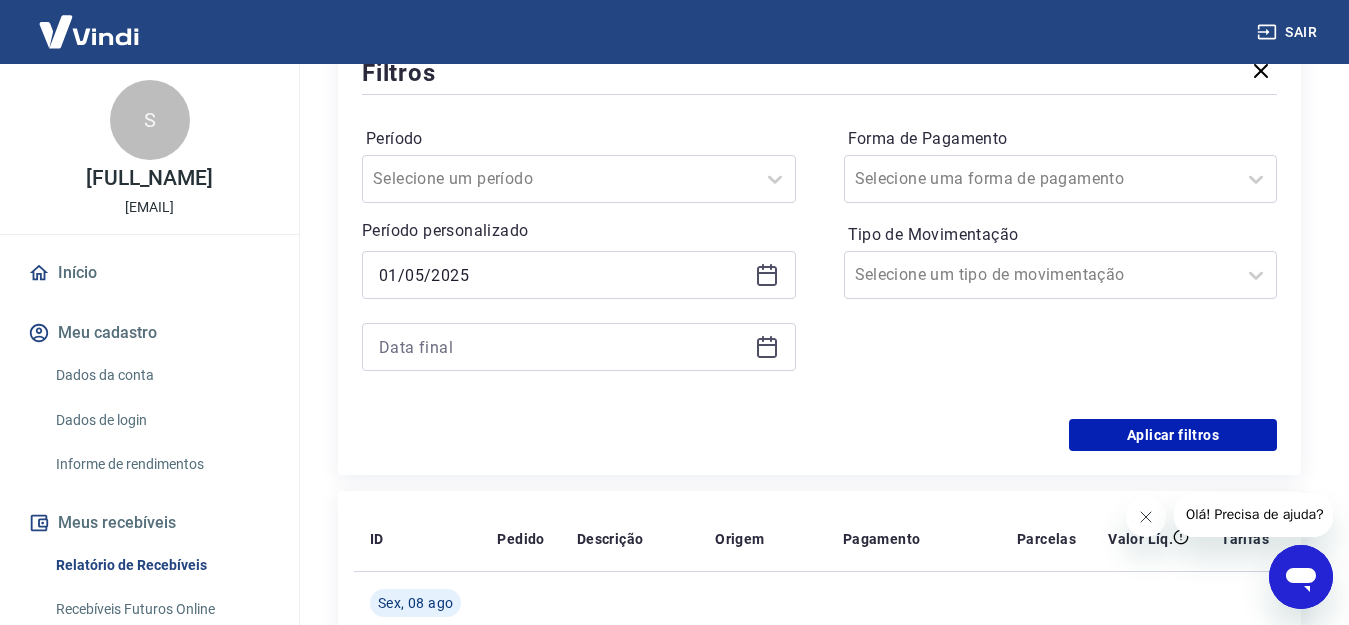 click 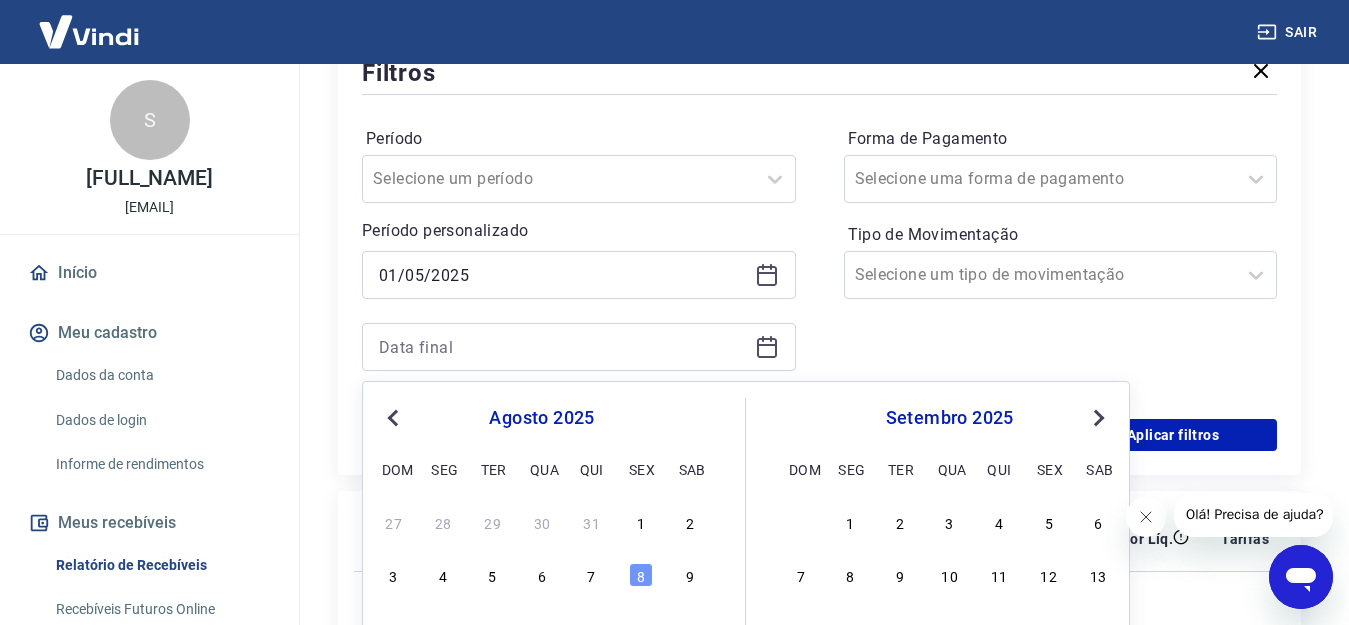 click on "Previous Month" at bounding box center (393, 418) 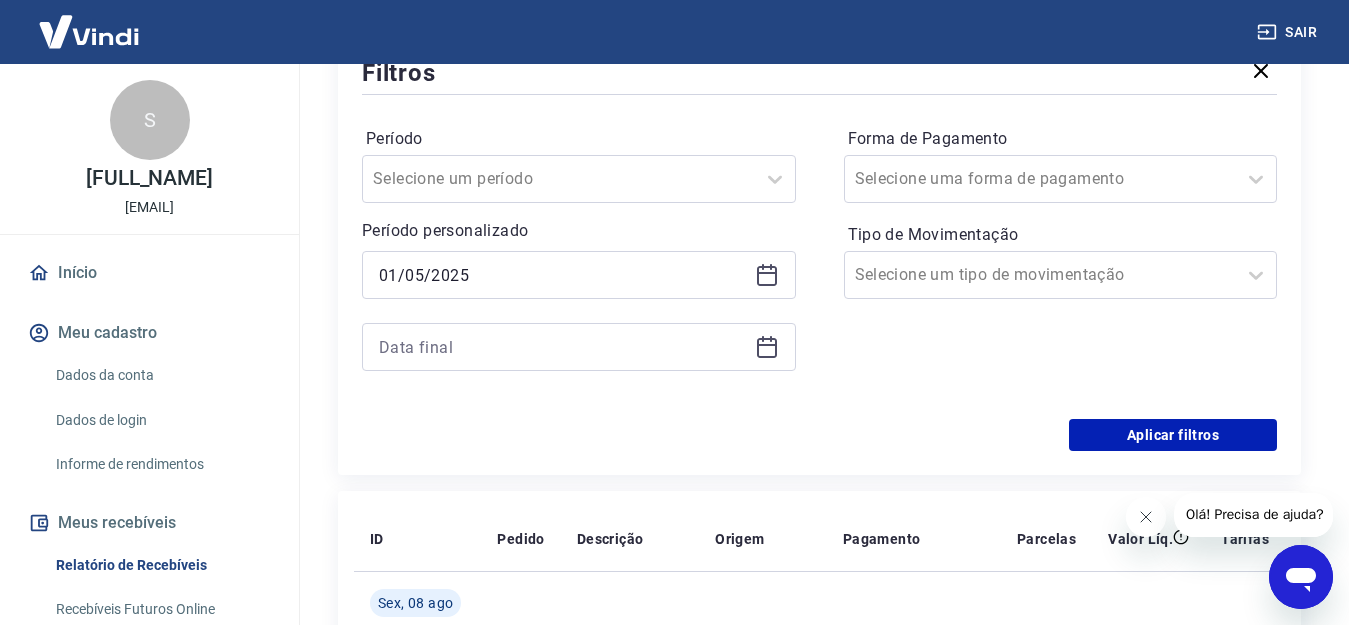 click 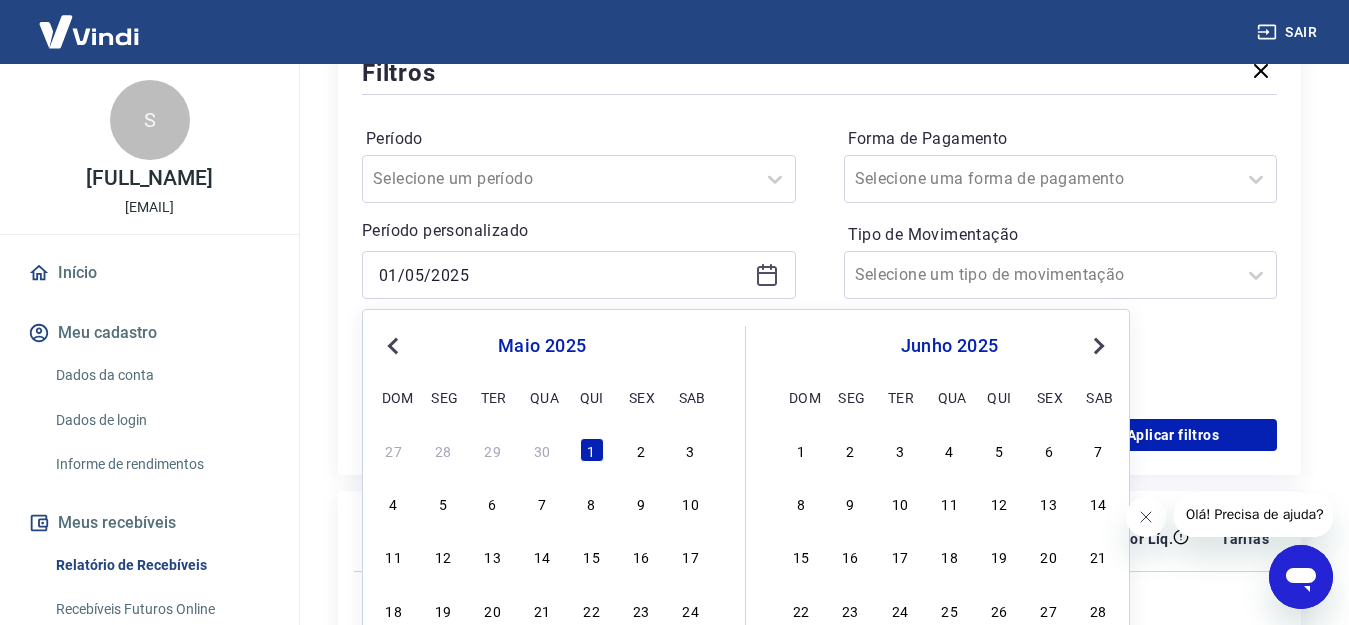 click on "Previous Month" at bounding box center (393, 346) 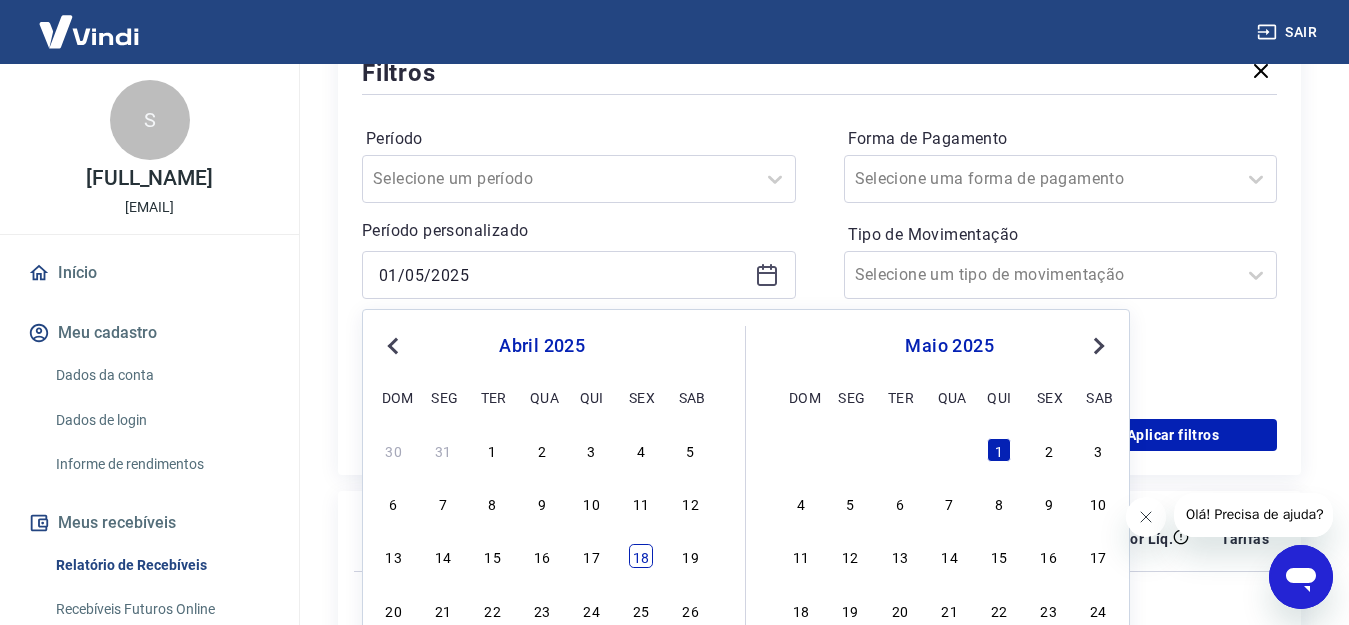 scroll, scrollTop: 500, scrollLeft: 0, axis: vertical 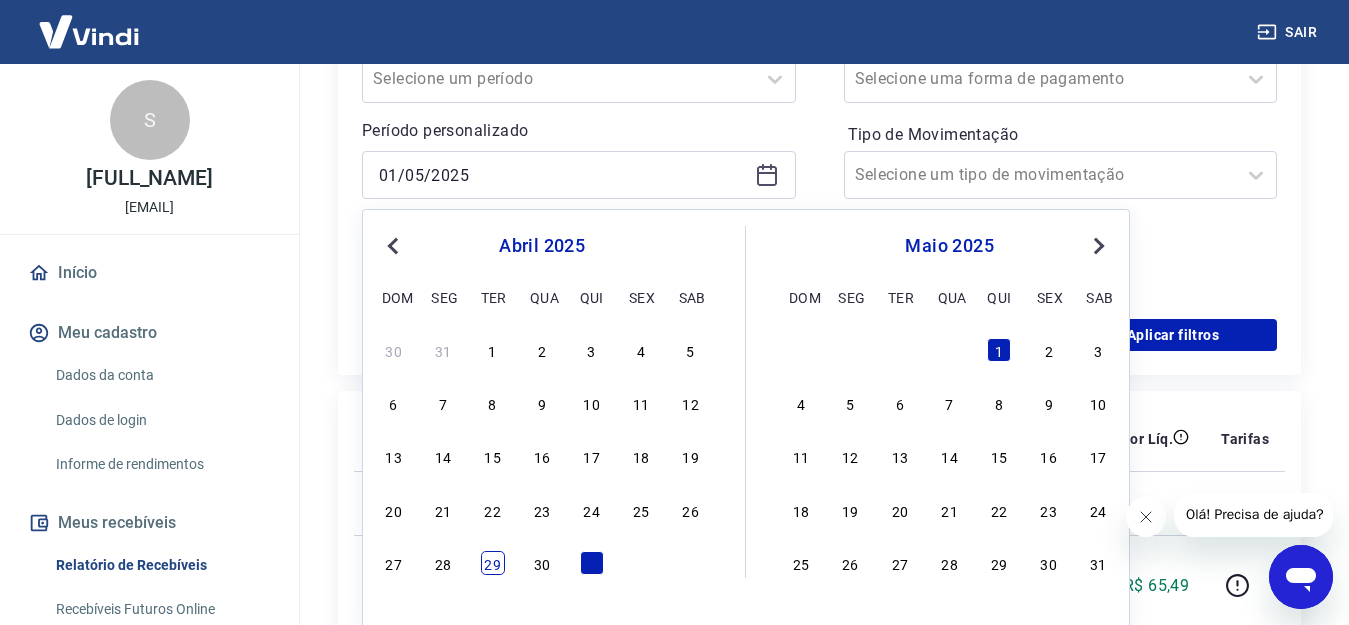 click on "29" at bounding box center (493, 563) 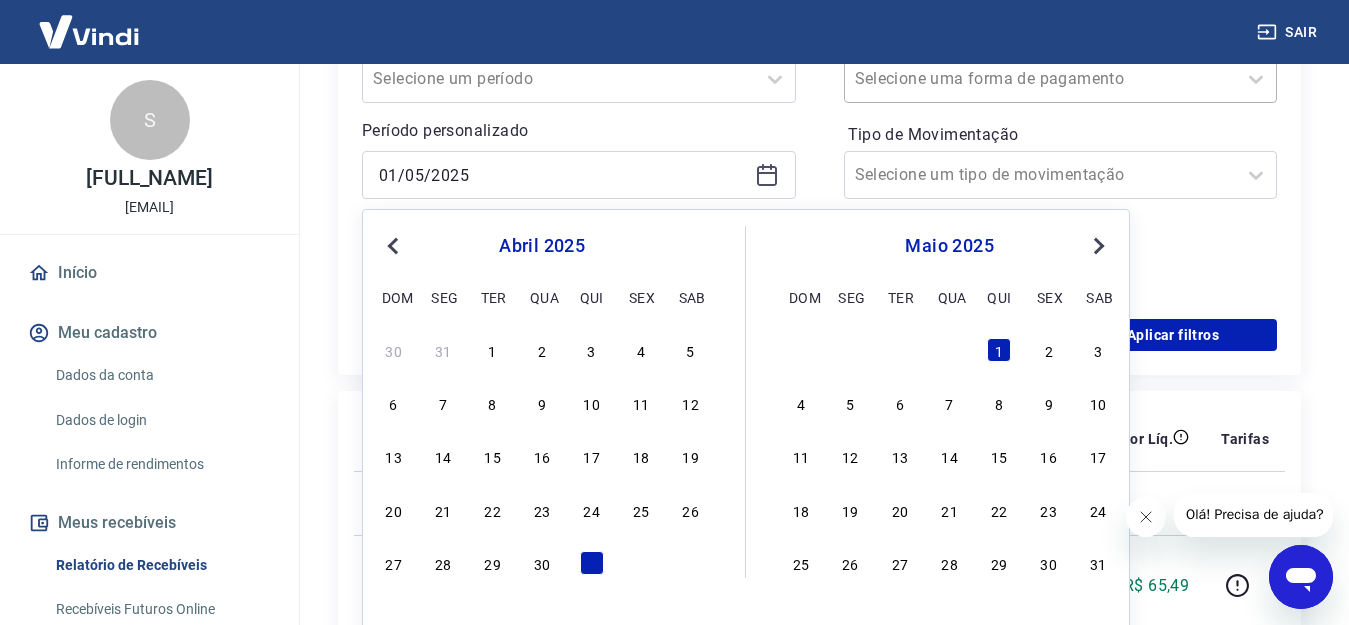 type on "29/04/2025" 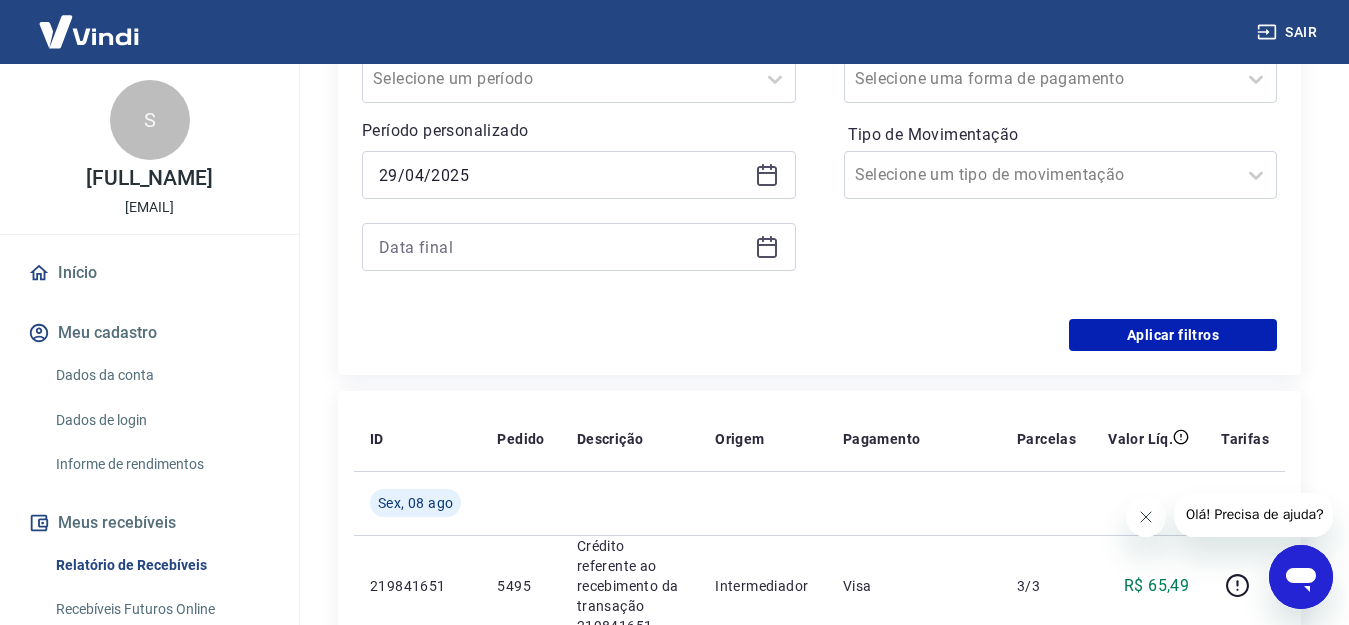 click 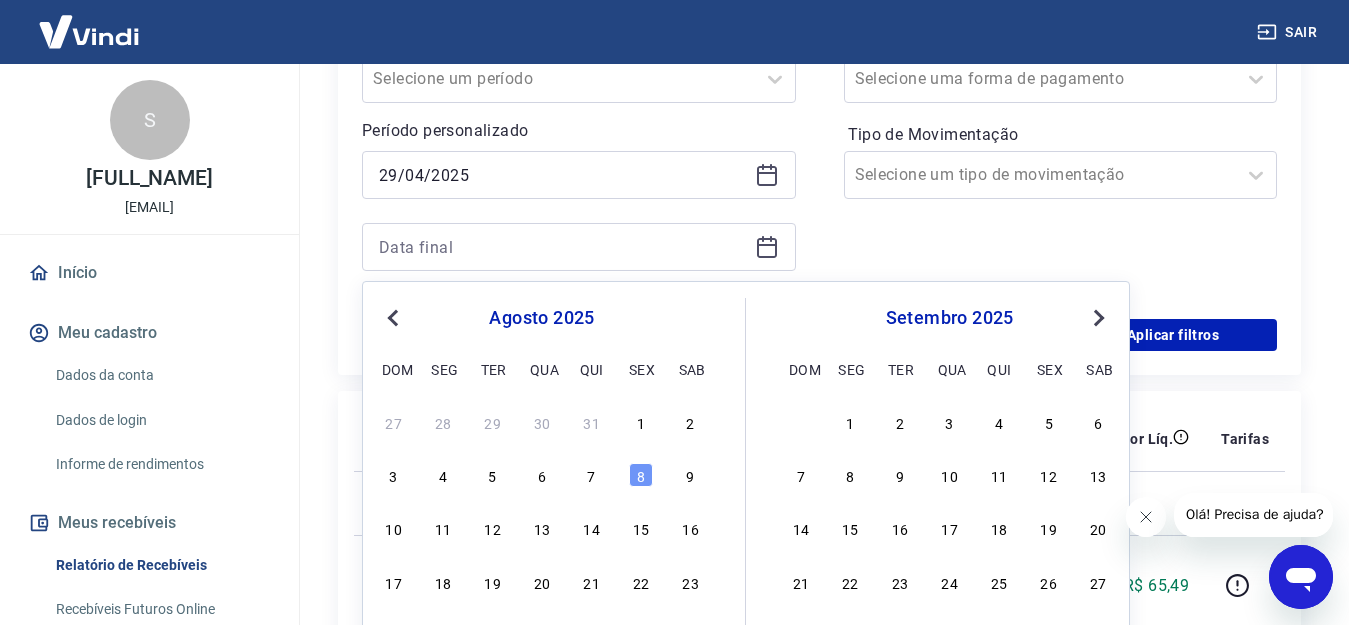 click on "Previous Month" at bounding box center [395, 317] 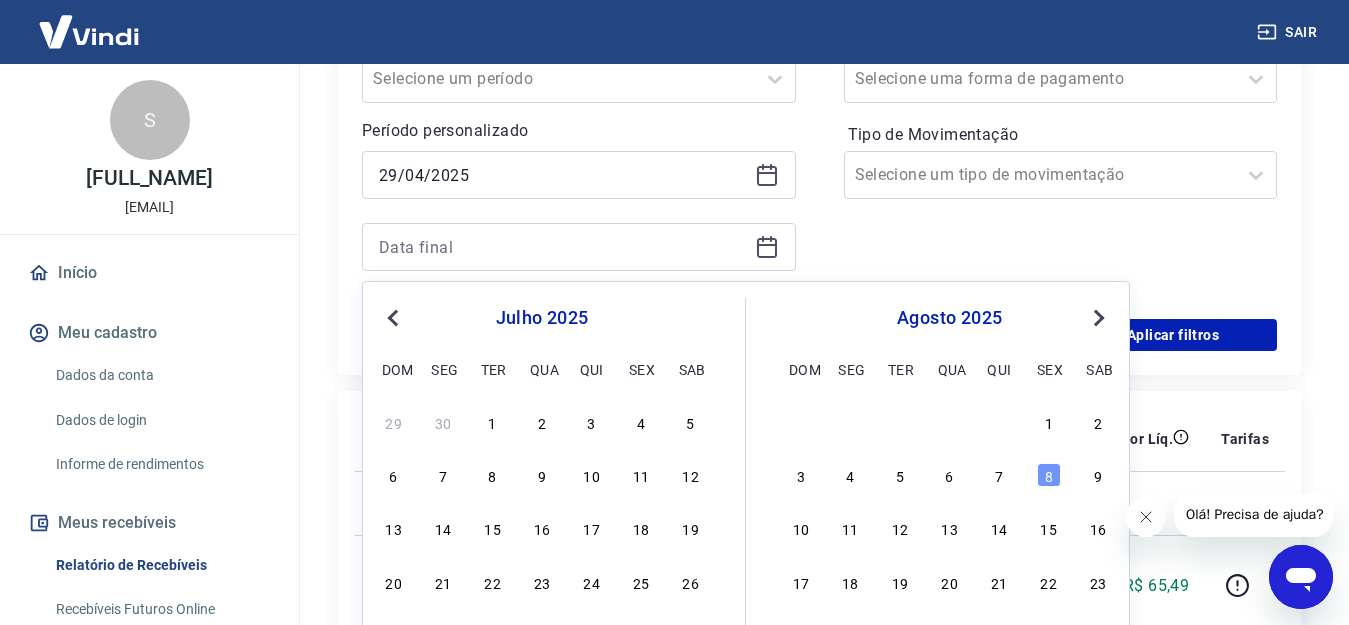 click on "Previous Month" at bounding box center (395, 317) 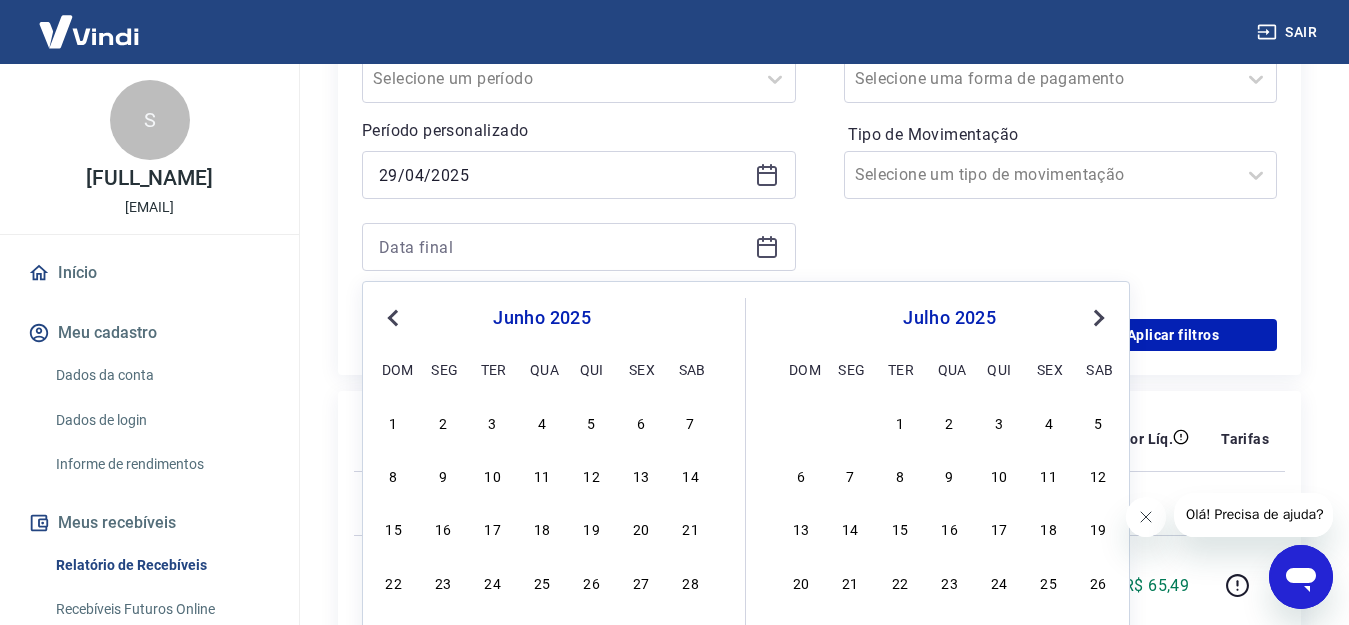 click on "Previous Month" at bounding box center [395, 317] 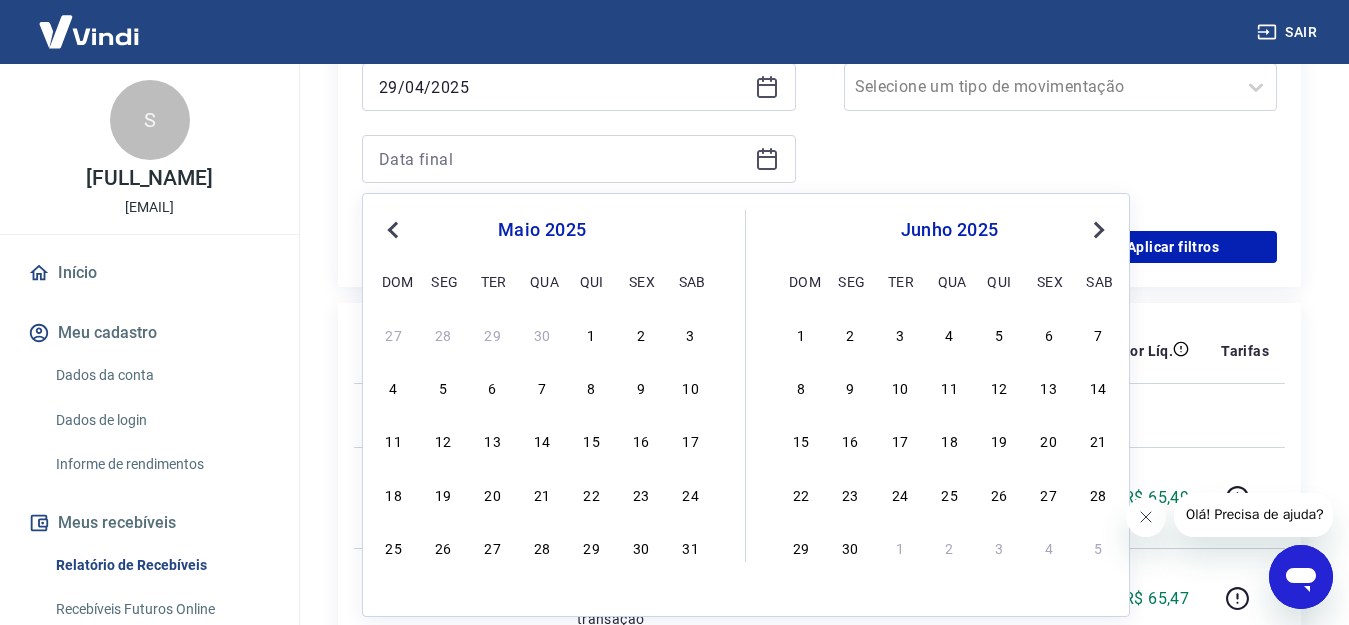 scroll, scrollTop: 600, scrollLeft: 0, axis: vertical 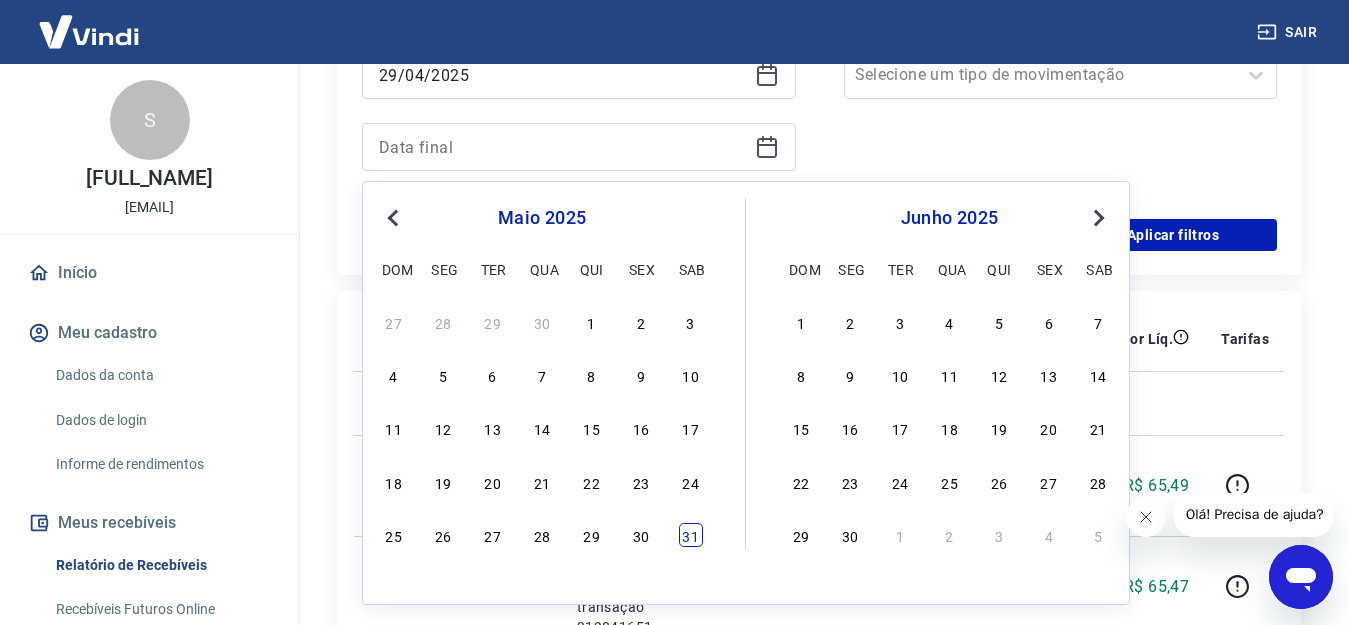 click on "31" at bounding box center (691, 535) 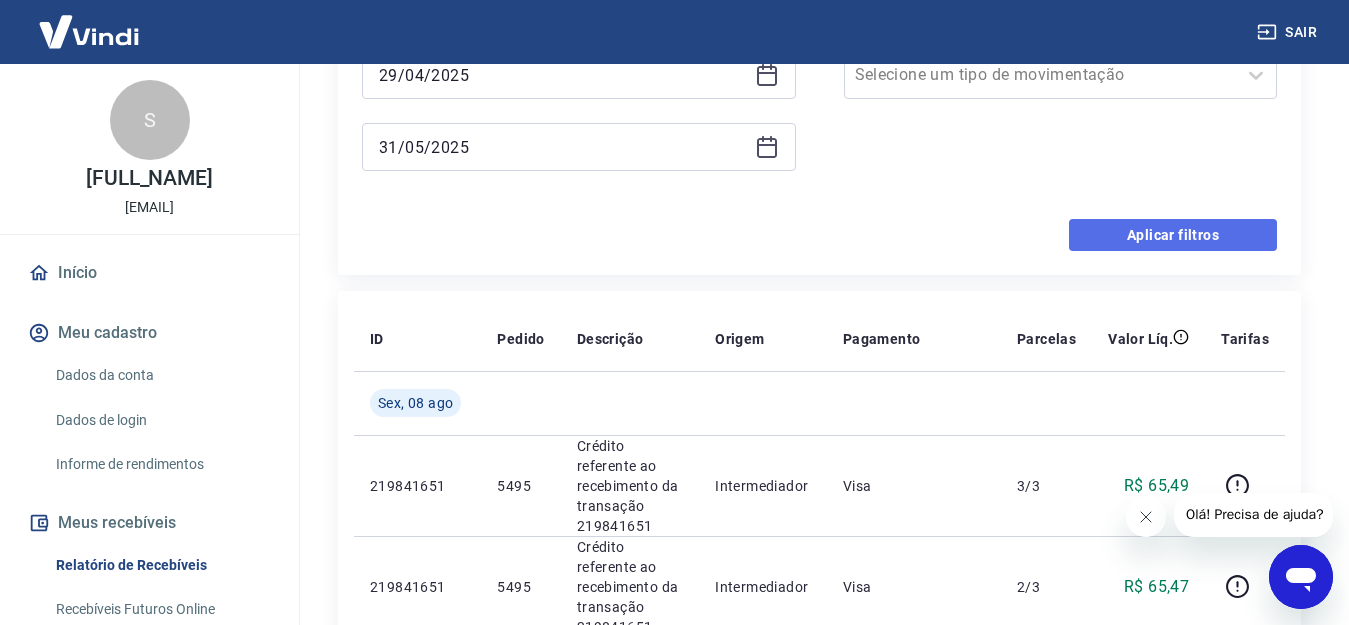 click on "Aplicar filtros" at bounding box center (1173, 235) 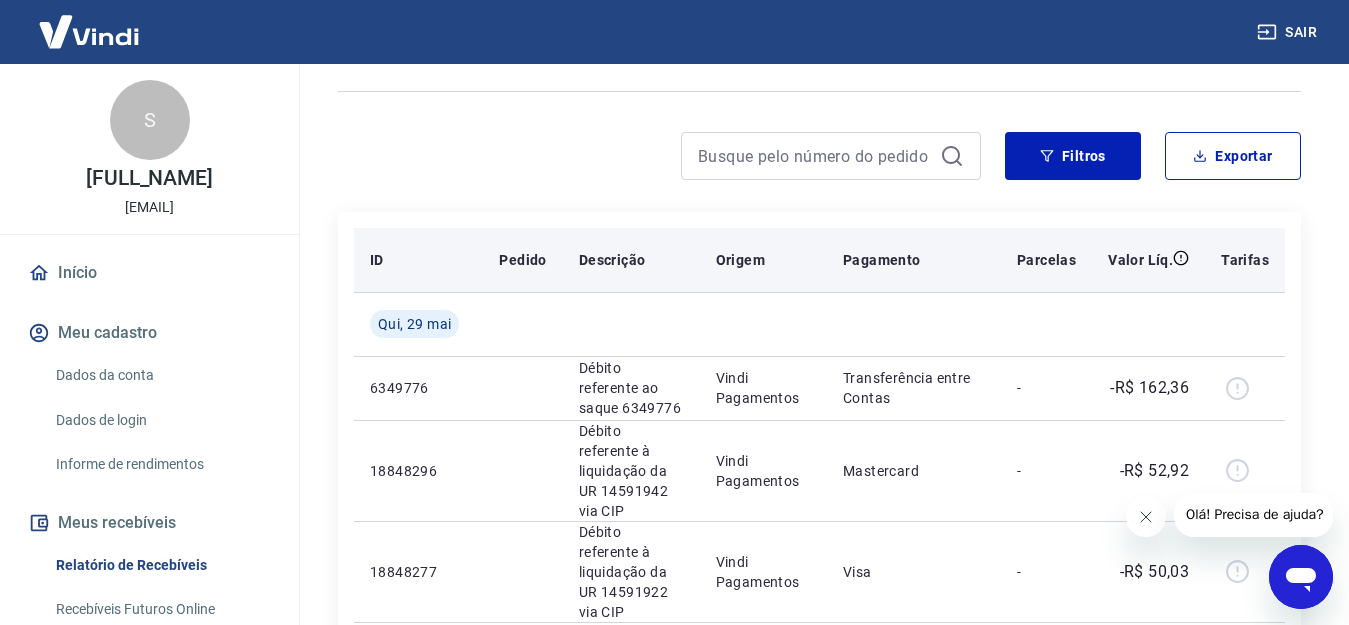 scroll, scrollTop: 200, scrollLeft: 0, axis: vertical 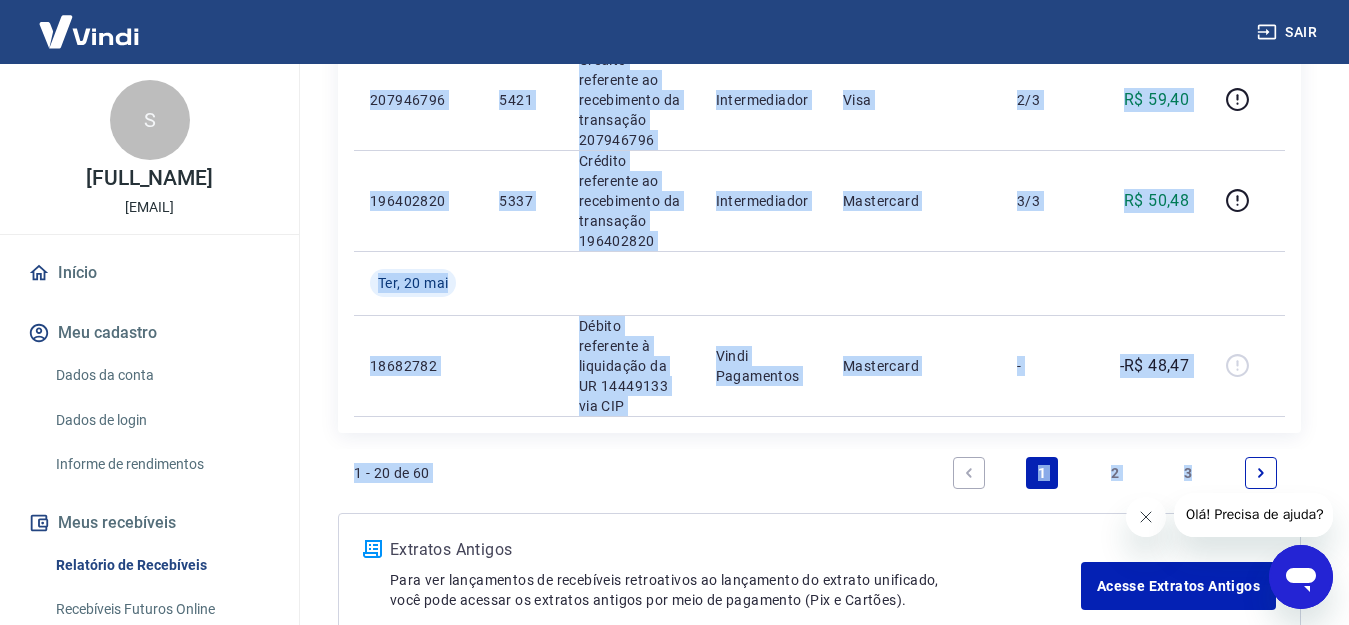 drag, startPoint x: 368, startPoint y: 285, endPoint x: 1221, endPoint y: 354, distance: 855.7862 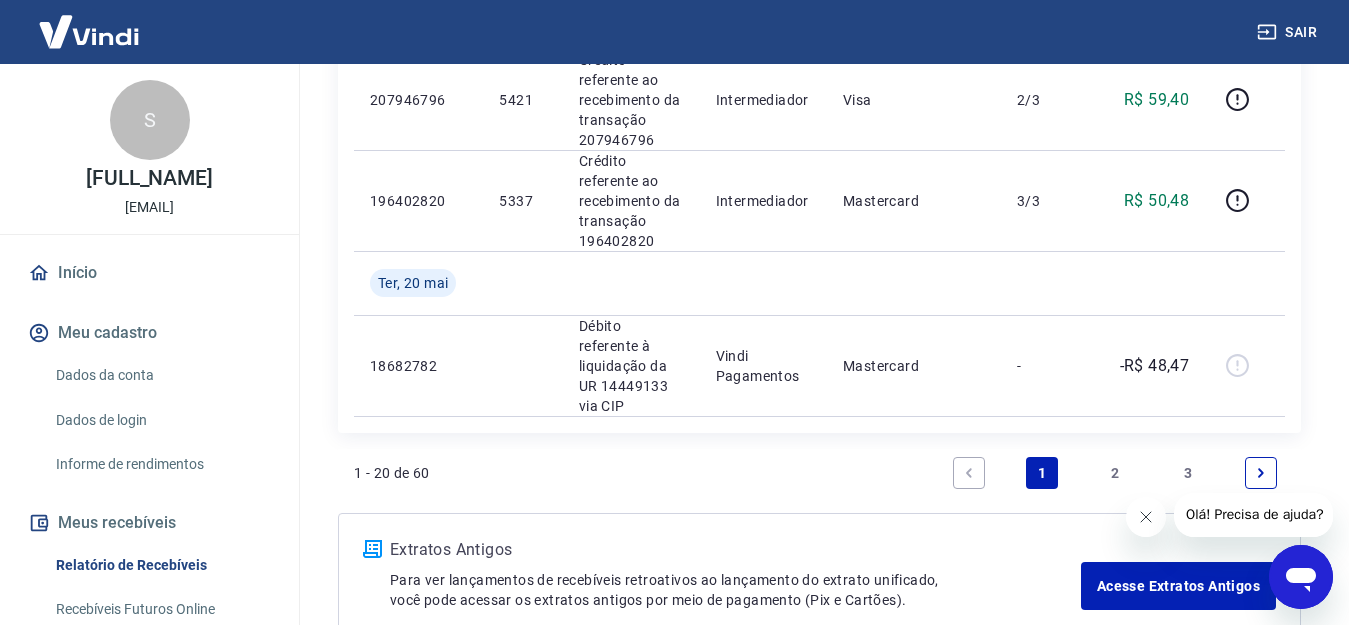click 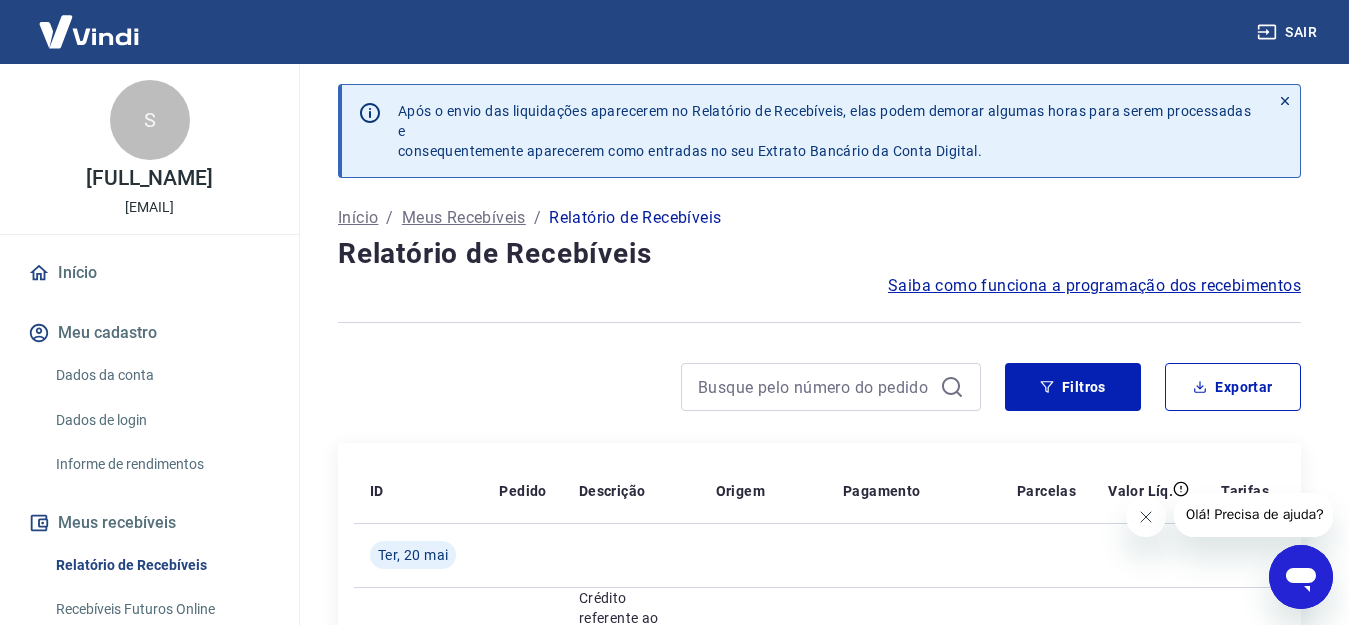 scroll, scrollTop: 0, scrollLeft: 0, axis: both 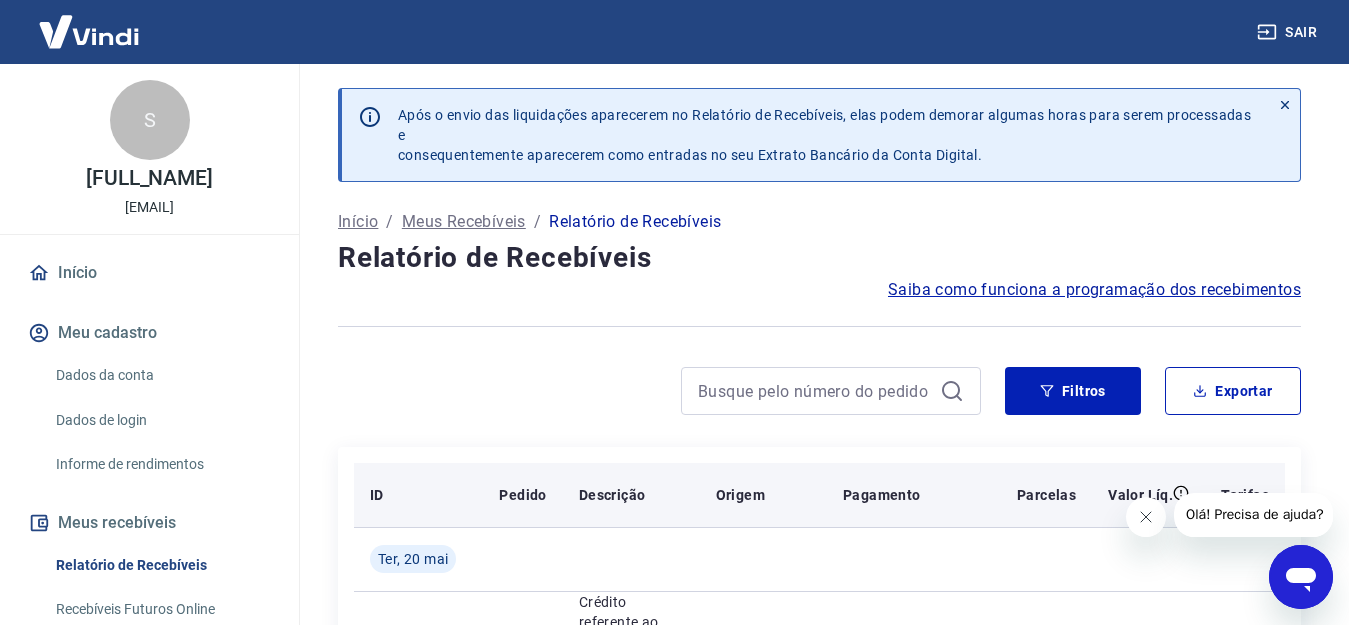 drag, startPoint x: 362, startPoint y: 485, endPoint x: 370, endPoint y: 492, distance: 10.630146 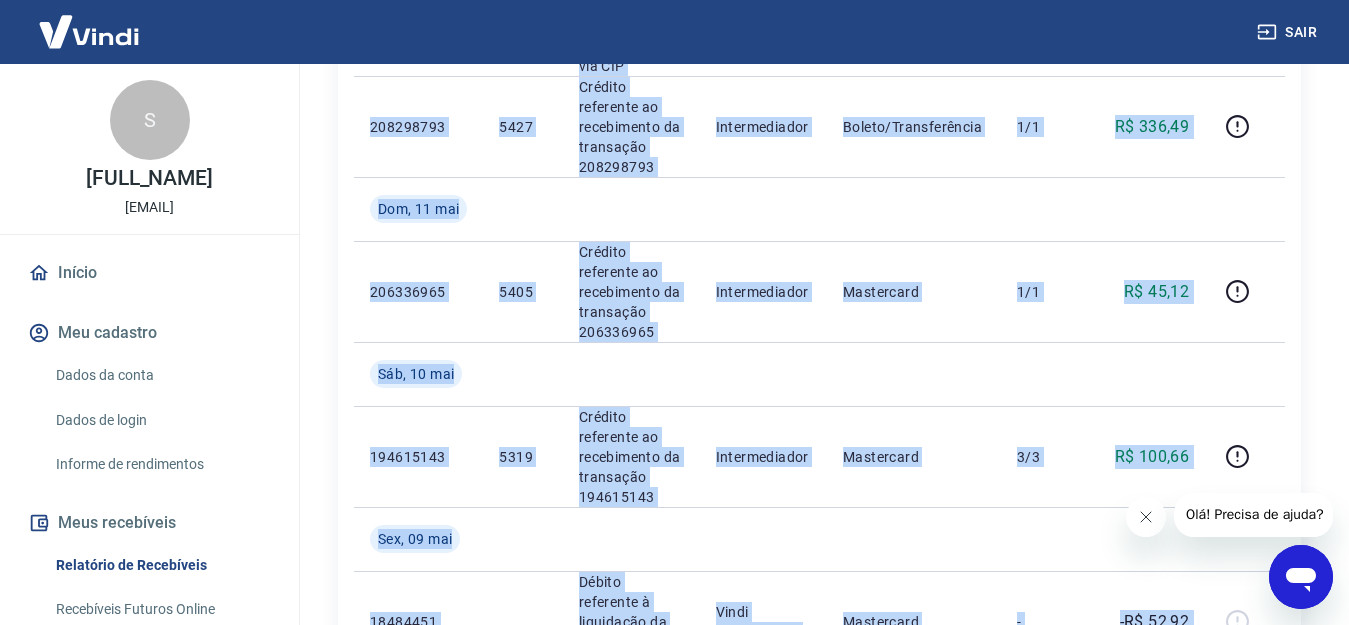 scroll, scrollTop: 2613, scrollLeft: 0, axis: vertical 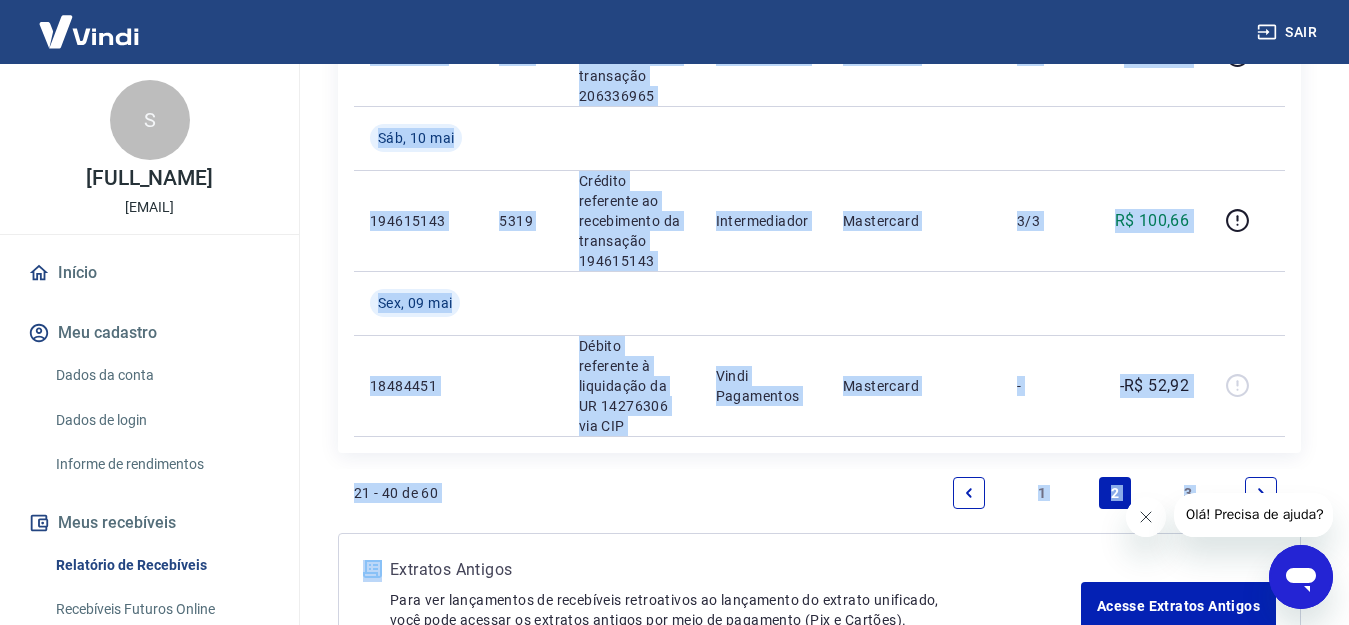 drag, startPoint x: 367, startPoint y: 489, endPoint x: 1337, endPoint y: 367, distance: 977.6421 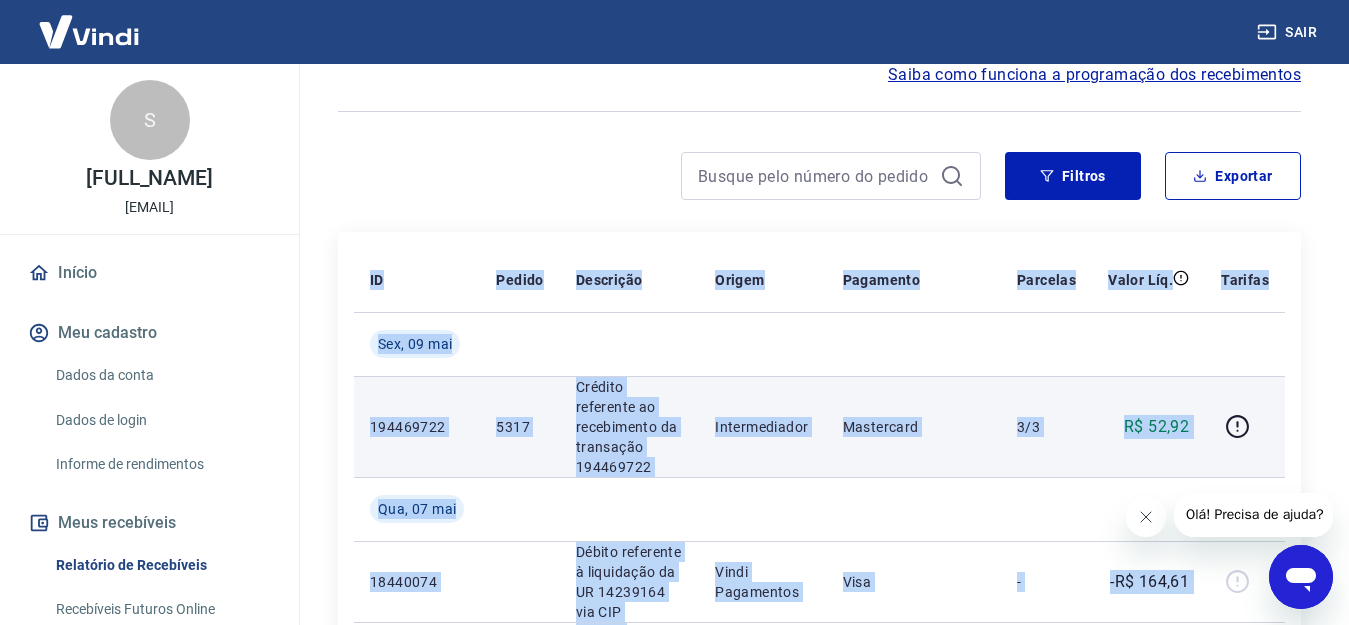 scroll, scrollTop: 300, scrollLeft: 0, axis: vertical 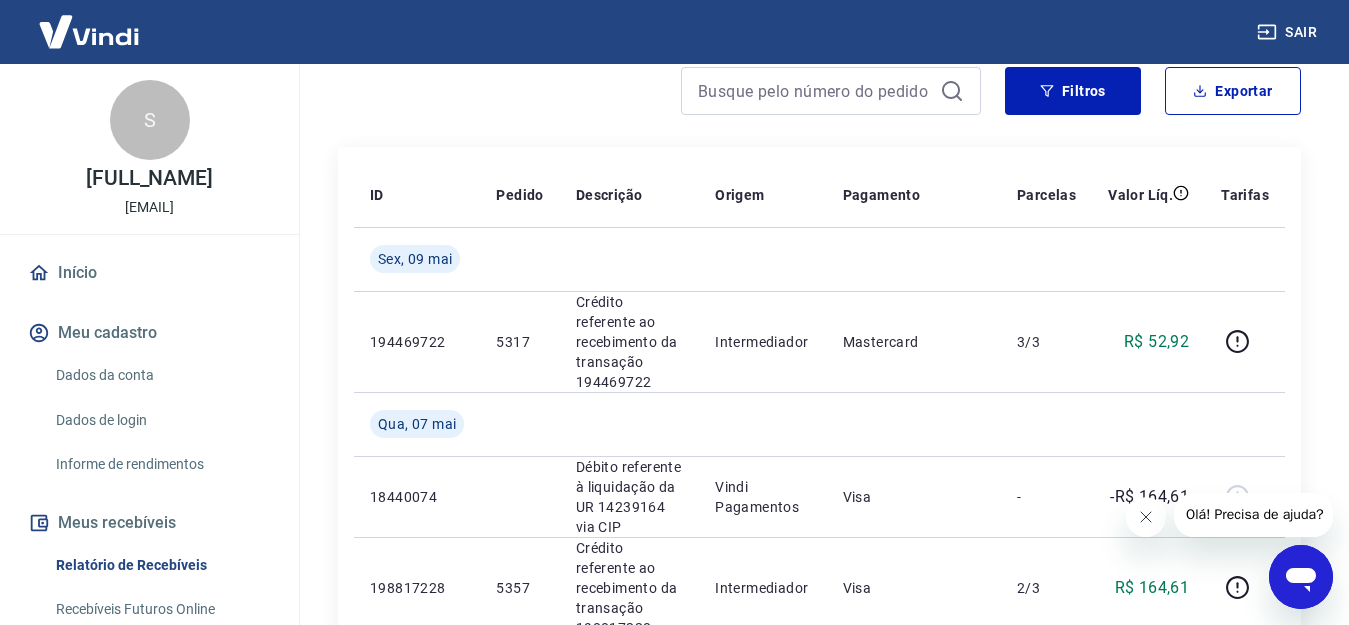 click on "Filtros Exportar" at bounding box center [819, 99] 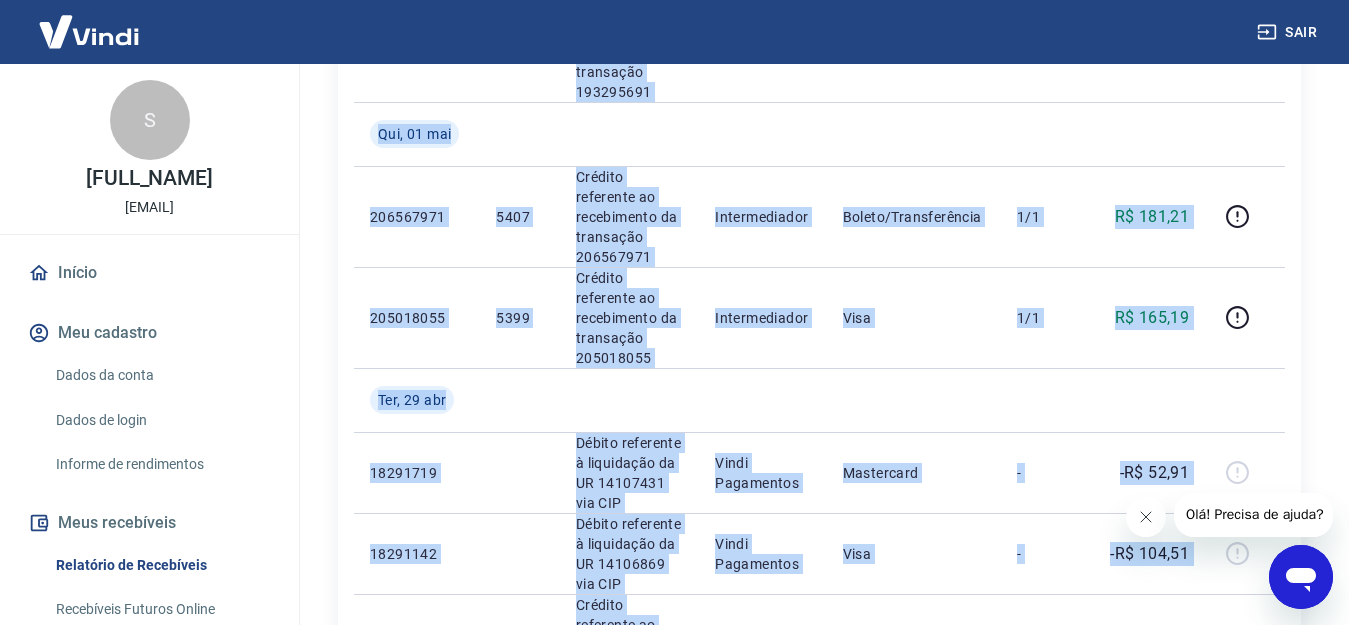 scroll, scrollTop: 2201, scrollLeft: 0, axis: vertical 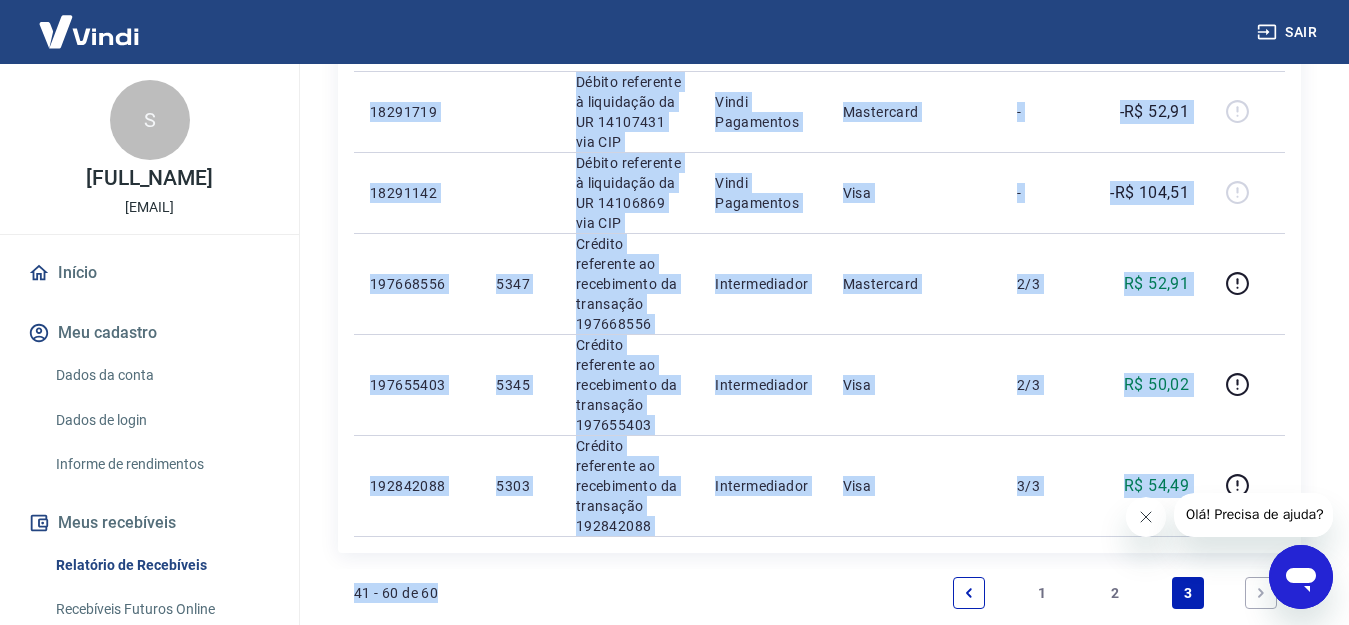 drag, startPoint x: 352, startPoint y: 182, endPoint x: 739, endPoint y: 344, distance: 419.53903 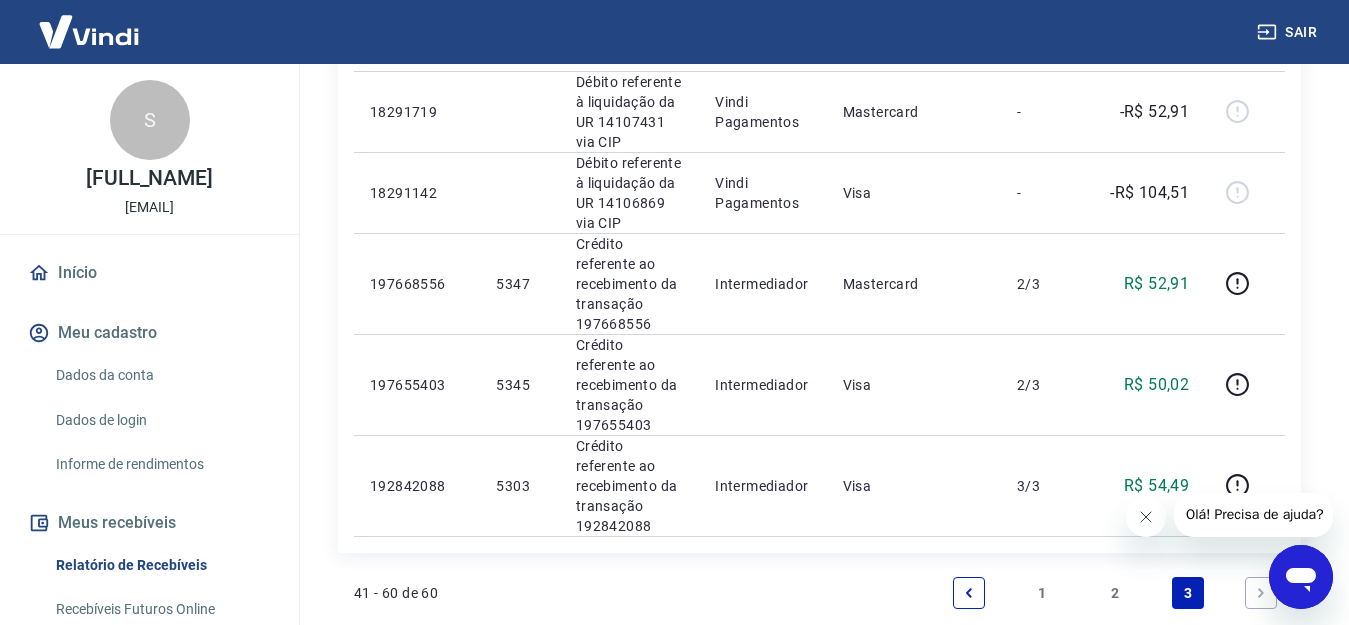 click on "ID Pedido Descrição Origem Pagamento Parcelas Valor Líq. Tarifas [DAY_OF_WEEK], [DAY] mai [TRANSACTION_ID] [CODE] Crédito referente ao recebimento da transação [TRANSACTION_ID] [PAYMENT_METHOD] [PAYMENT_METHOD] [CURRENCY] [AMOUNT] [DAY_OF_WEEK], [DAY] mai [TRANSACTION_ID] Débito referente à liquidação da UR [UR_ID] via CIP [PAYMENT_METHOD] [PAYMENT_METHOD] - -[CURRENCY] [AMOUNT] [TRANSACTION_ID] [CODE] Crédito referente ao recebimento da transação [TRANSACTION_ID] [PAYMENT_METHOD] [PAYMENT_METHOD] [CURRENCY] [AMOUNT] [DAY_OF_WEEK], [DAY] mai [TRANSACTION_ID] Débito referente ao saque [SAQUE_ID] [PAYMENT_METHOD] [PAYMENT_METHOD] - -[CURRENCY] [AMOUNT] [TRANSACTION_ID] Débito referente à liquidação da UR [UR_ID] via CIP [PAYMENT_METHOD] [PAYMENT_METHOD] - -[CURRENCY] [AMOUNT] [TRANSACTION_ID] Débito referente à liquidação da UR [UR_ID] via CIP [PAYMENT_METHOD] [PAYMENT_METHOD] - -[CURRENCY] [AMOUNT] [TRANSACTION_ID] [CODE] [PAYMENT_METHOD] [PAYMENT_METHOD] -" at bounding box center [819, -561] 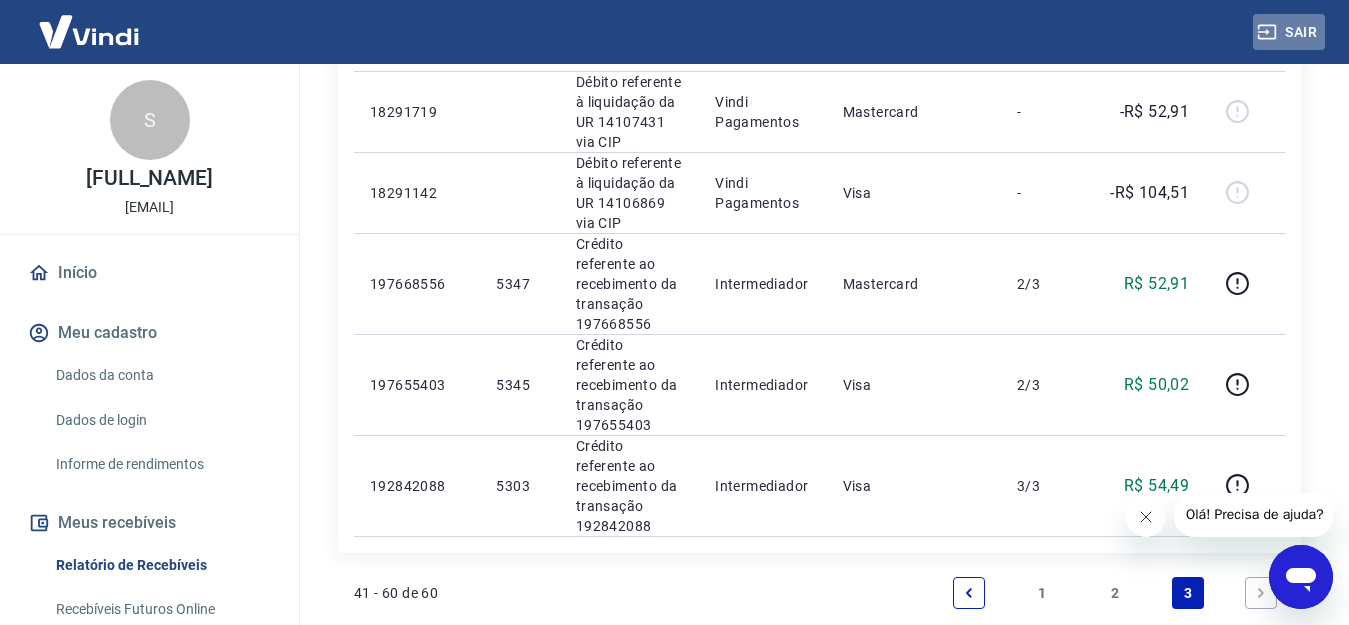 click on "Sair" at bounding box center [1289, 32] 